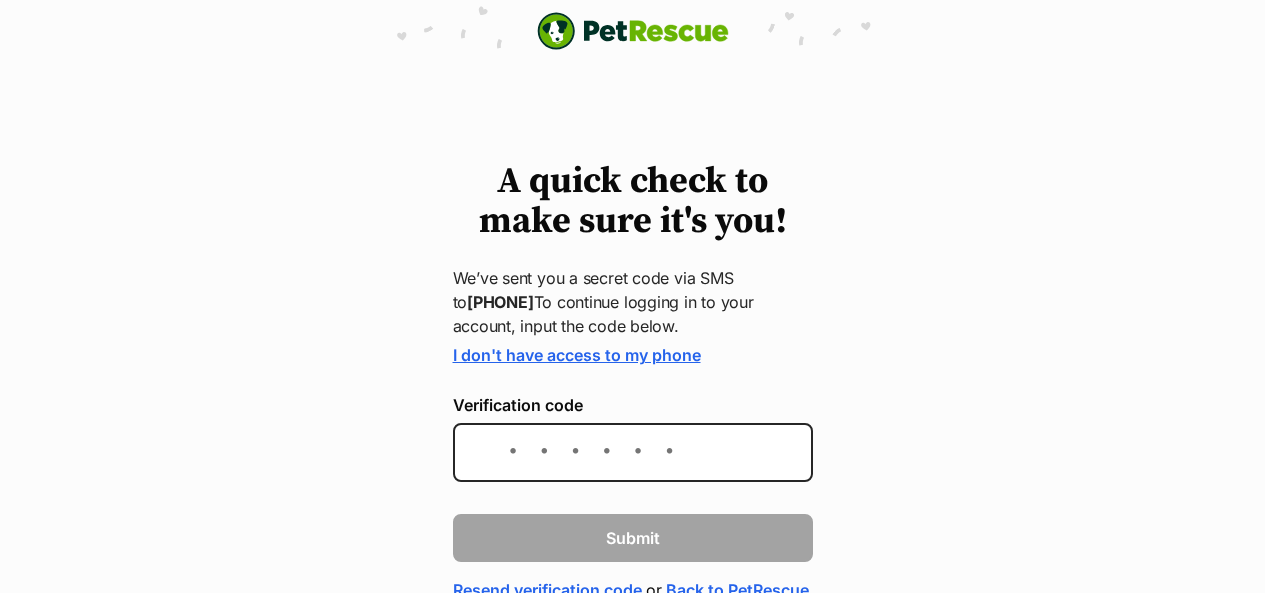 scroll, scrollTop: 0, scrollLeft: 0, axis: both 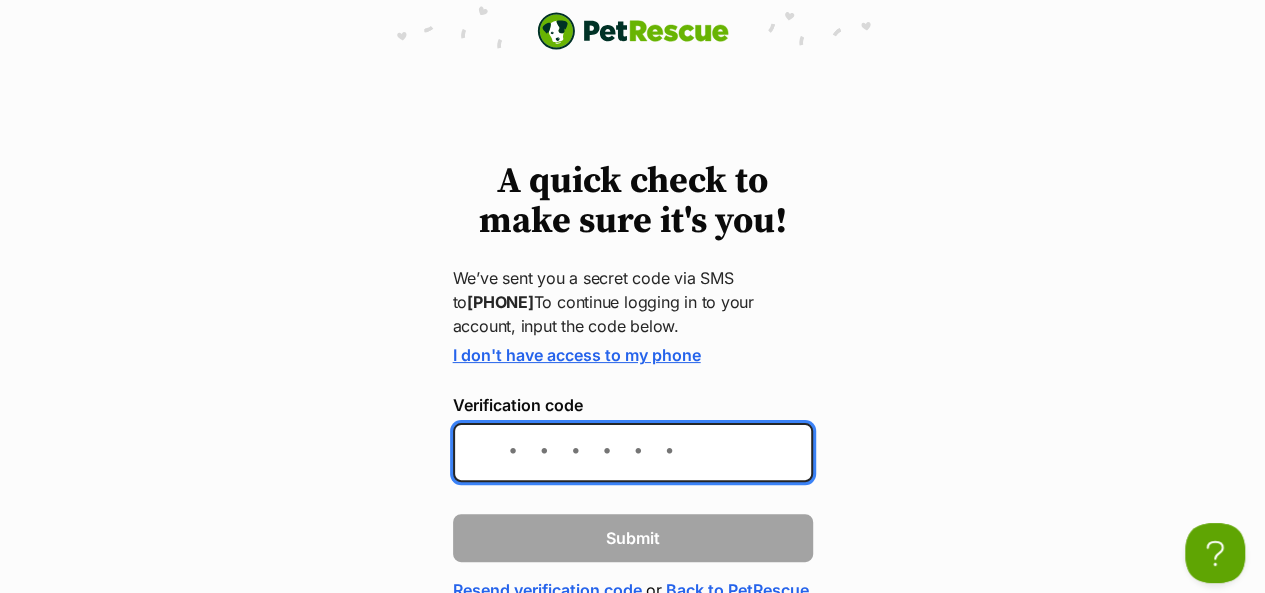 click on "Verification code" at bounding box center (633, 452) 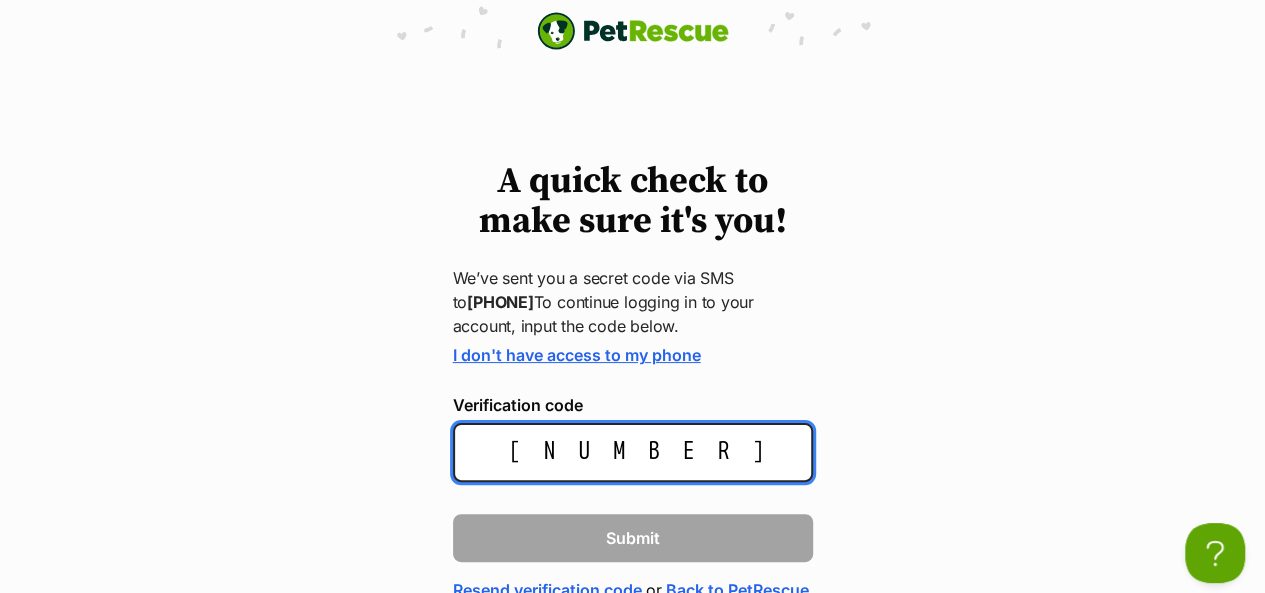 type on "556540" 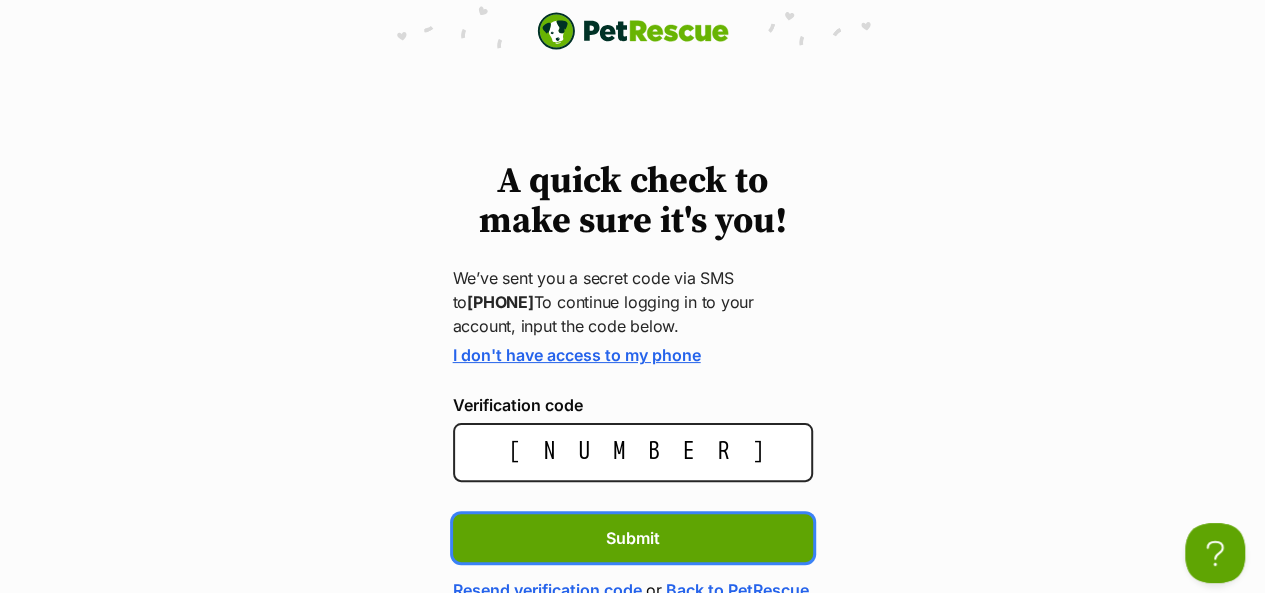 type 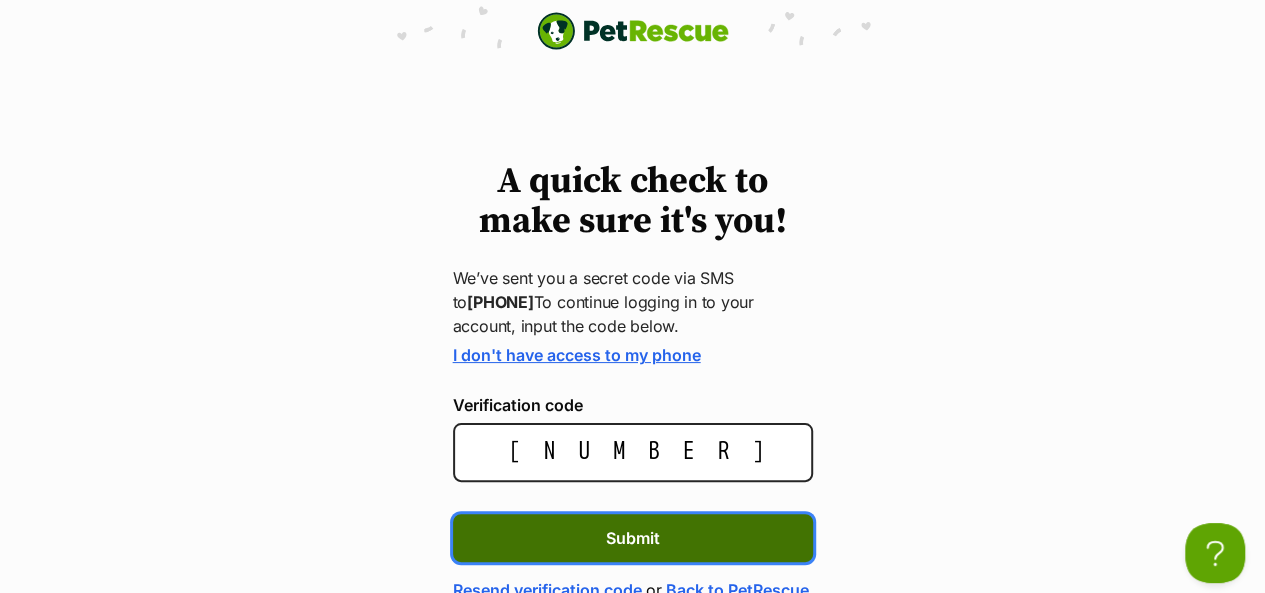 click on "Submit" at bounding box center (633, 538) 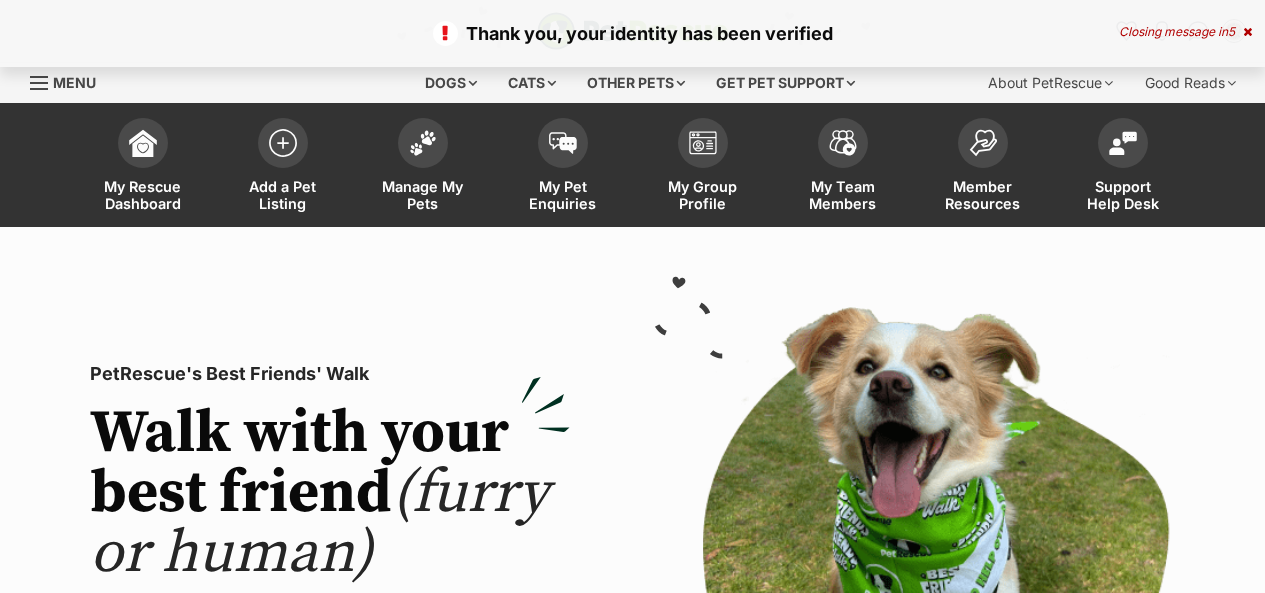 scroll, scrollTop: 0, scrollLeft: 0, axis: both 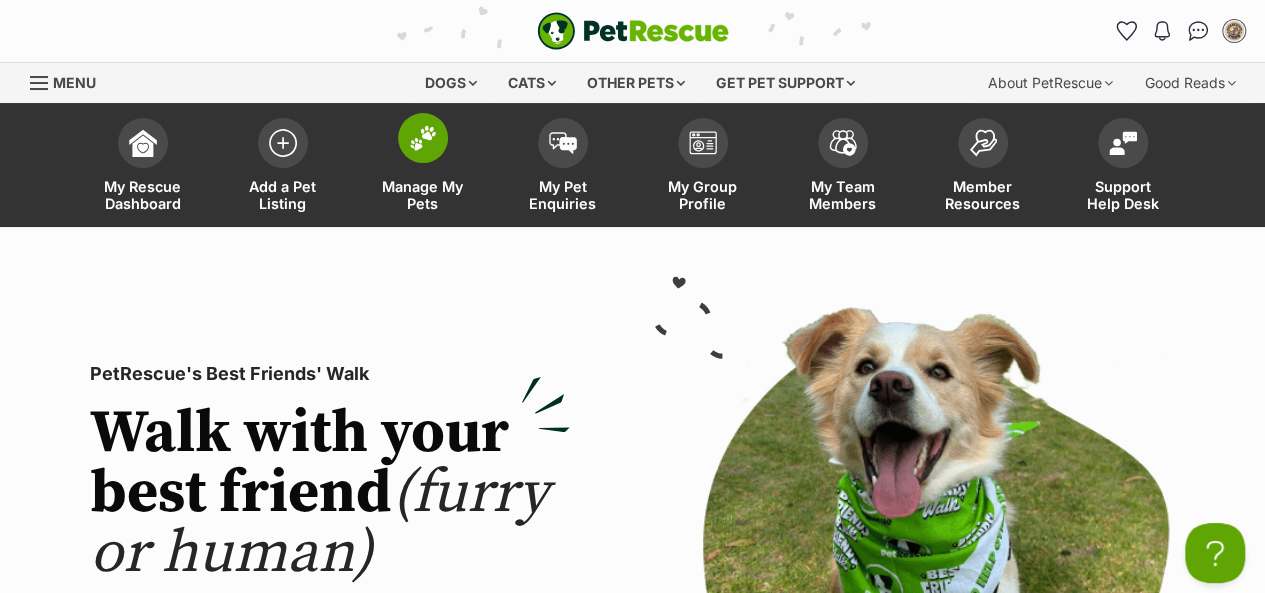 click at bounding box center (423, 138) 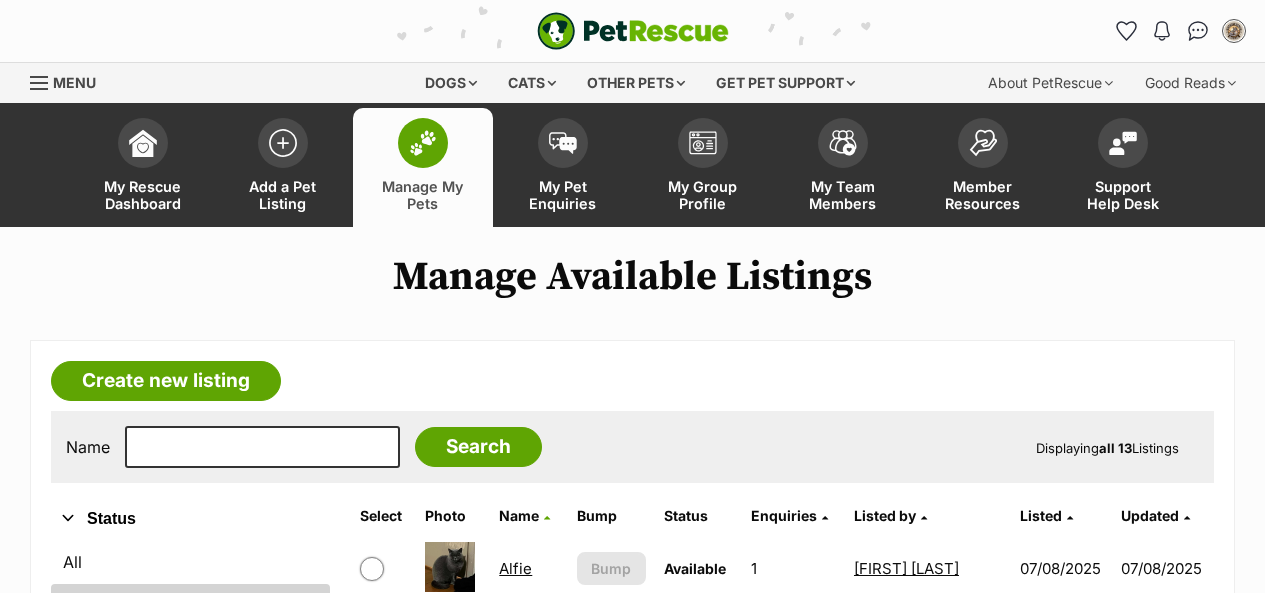 scroll, scrollTop: 0, scrollLeft: 0, axis: both 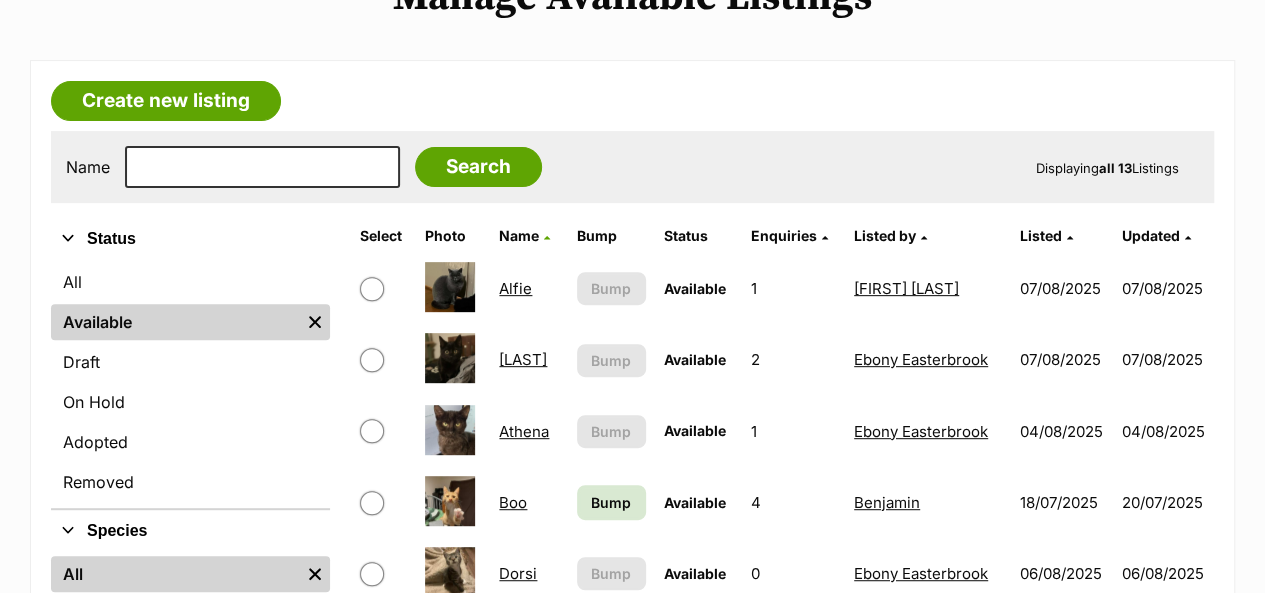 click on "[NAME]" at bounding box center [523, 359] 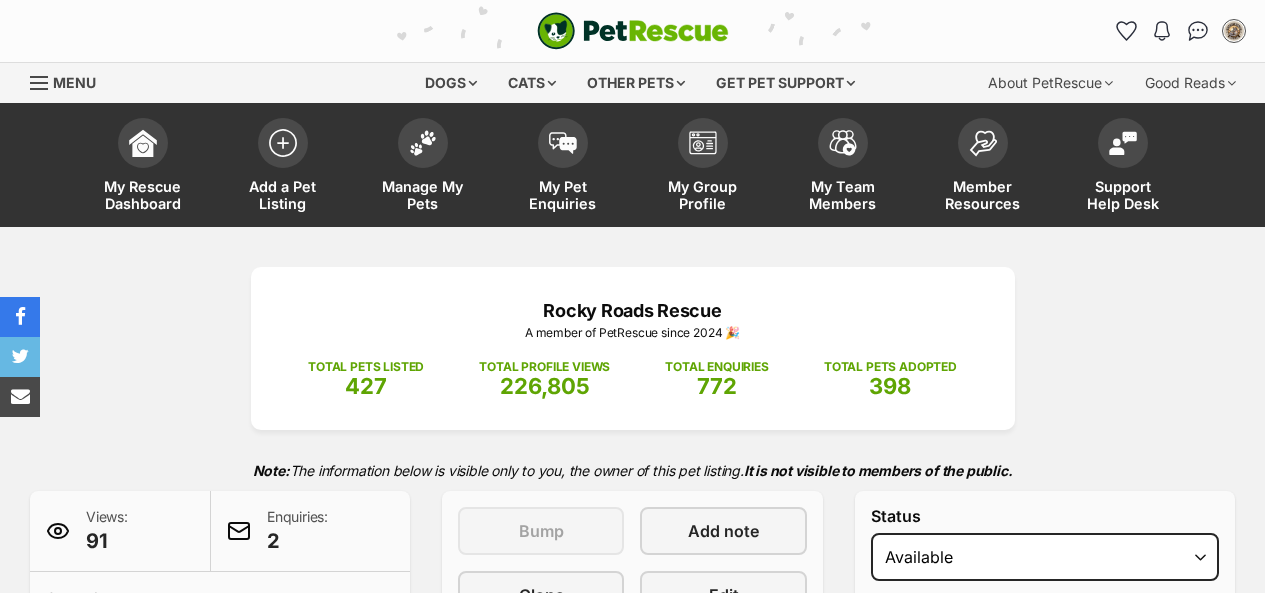 scroll, scrollTop: 0, scrollLeft: 0, axis: both 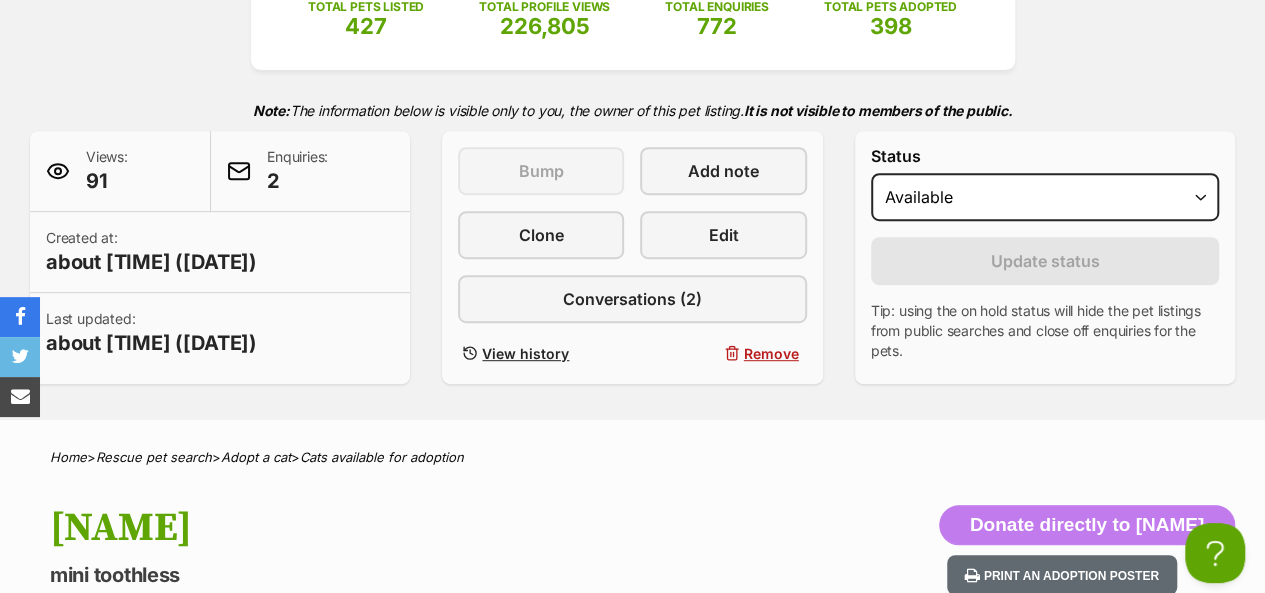 click on "2" at bounding box center [297, 181] 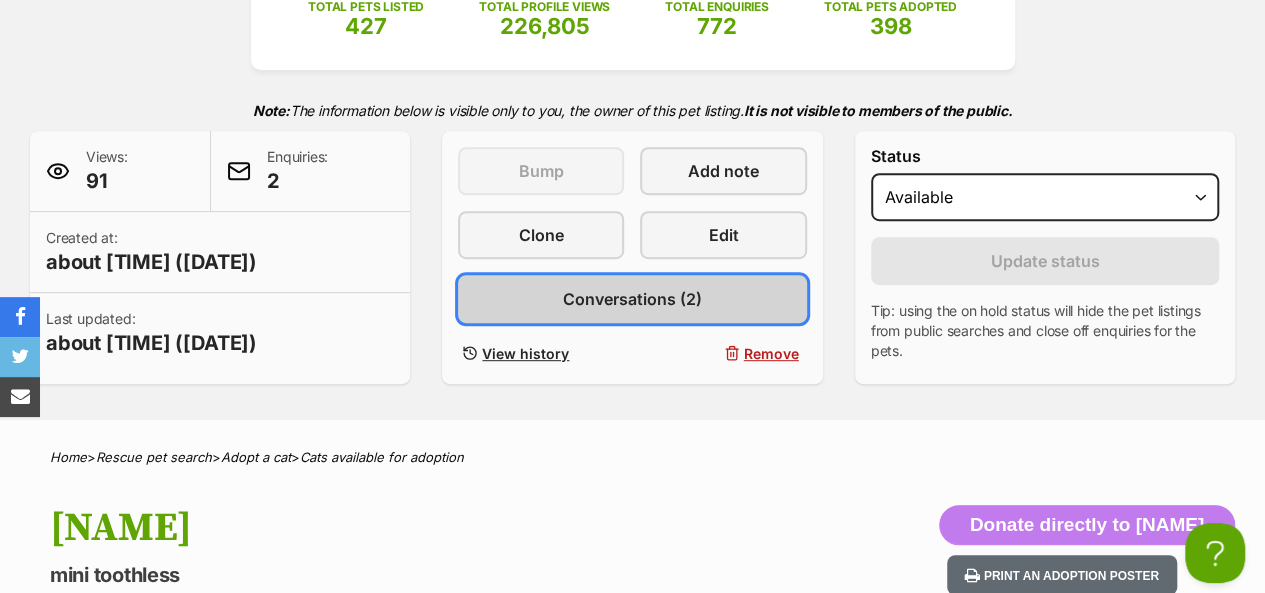 click on "Conversations (2)" at bounding box center [632, 299] 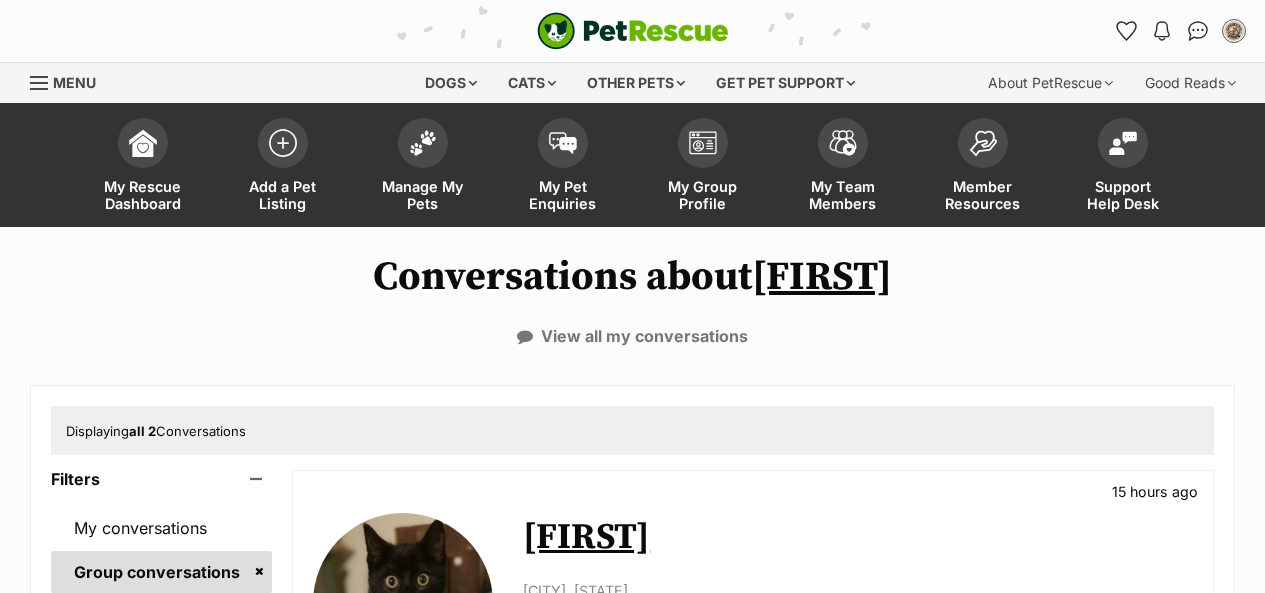 scroll, scrollTop: 0, scrollLeft: 0, axis: both 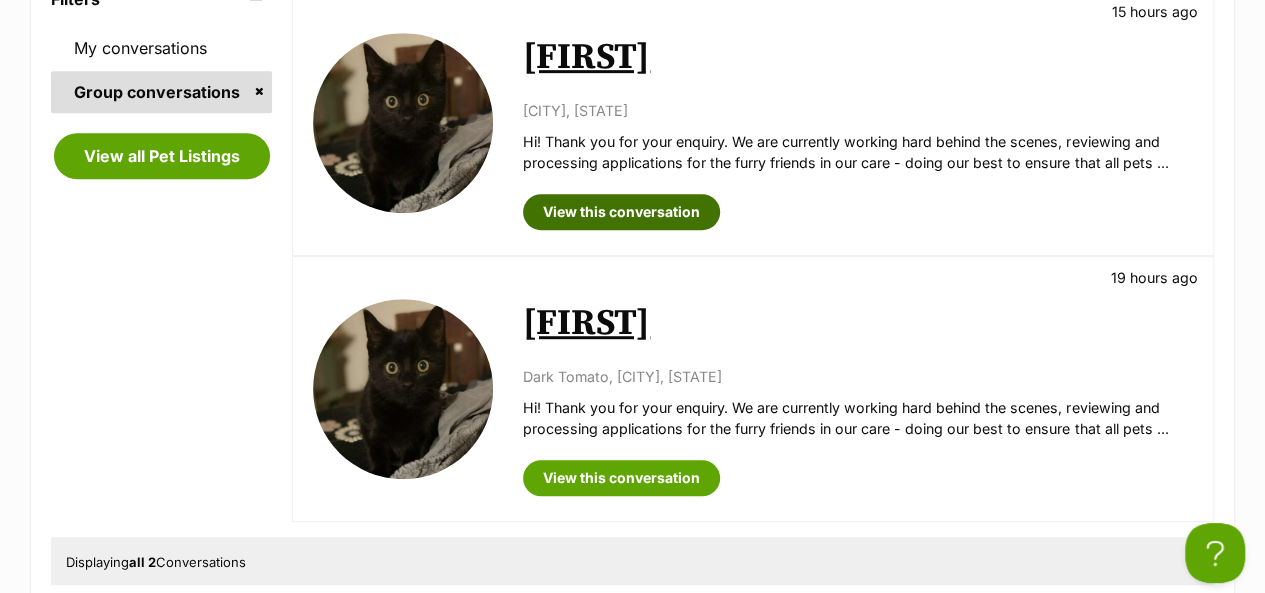 click on "View this conversation" at bounding box center (621, 212) 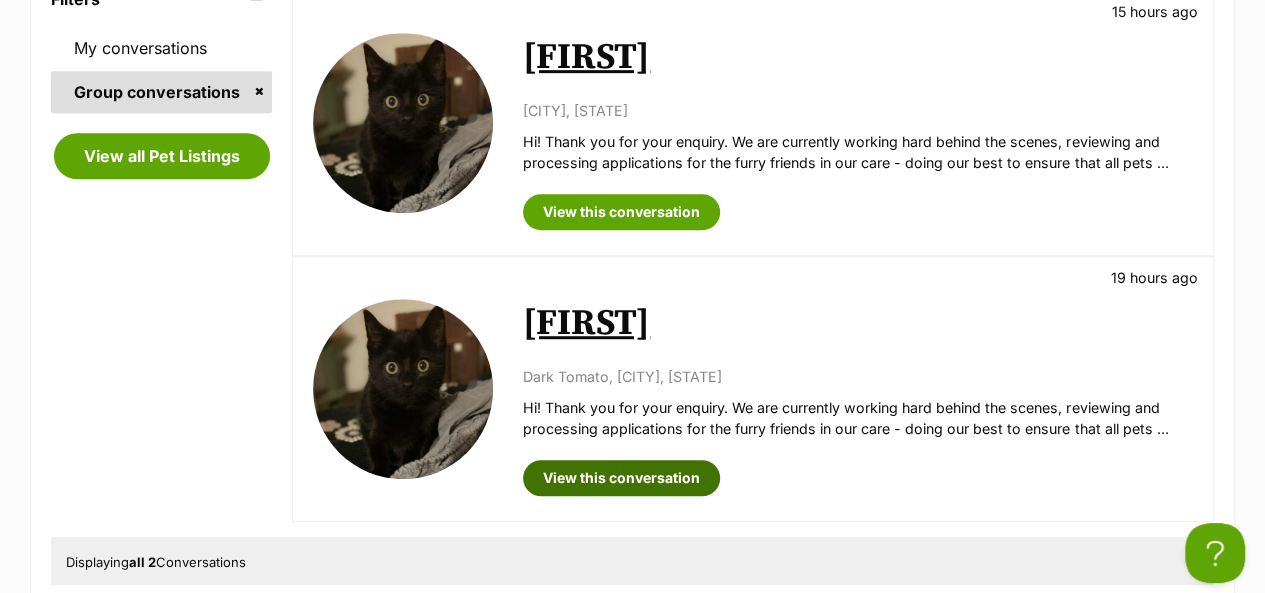 click on "View this conversation" at bounding box center (621, 478) 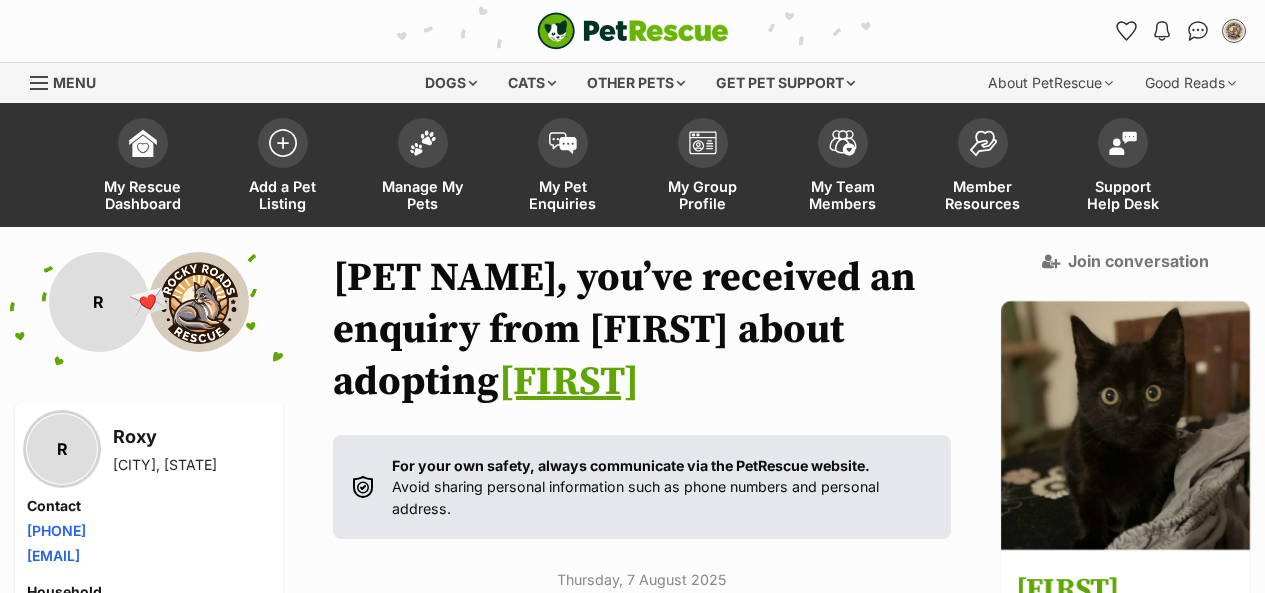 scroll, scrollTop: 0, scrollLeft: 0, axis: both 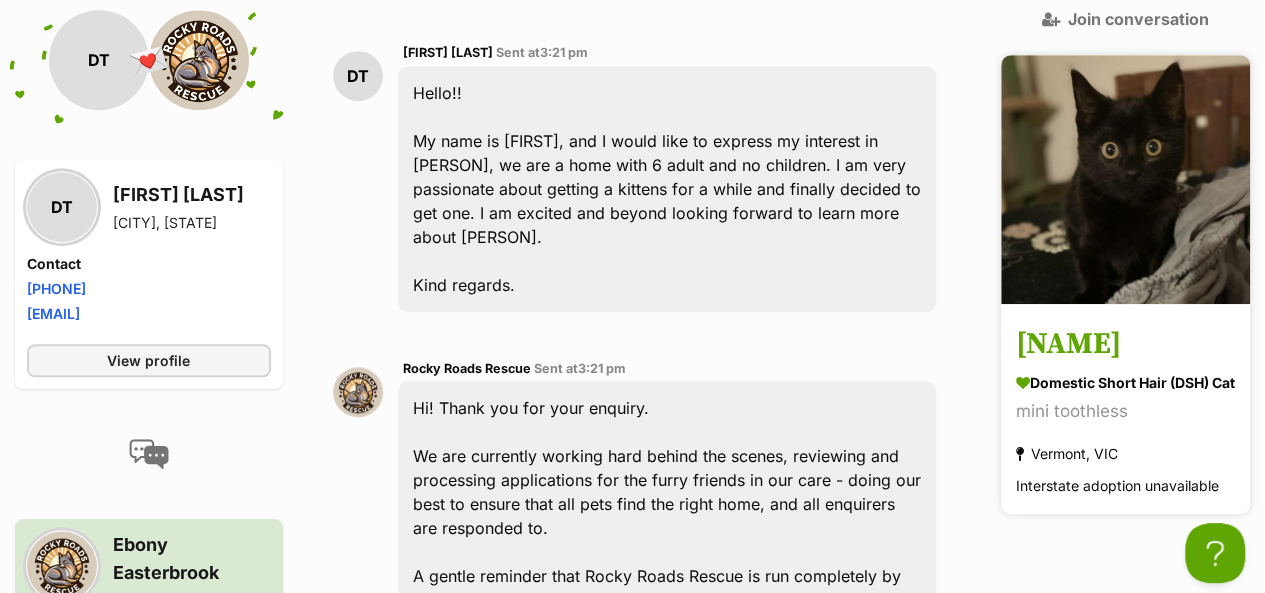 click on "[FIRST]" at bounding box center (1125, 344) 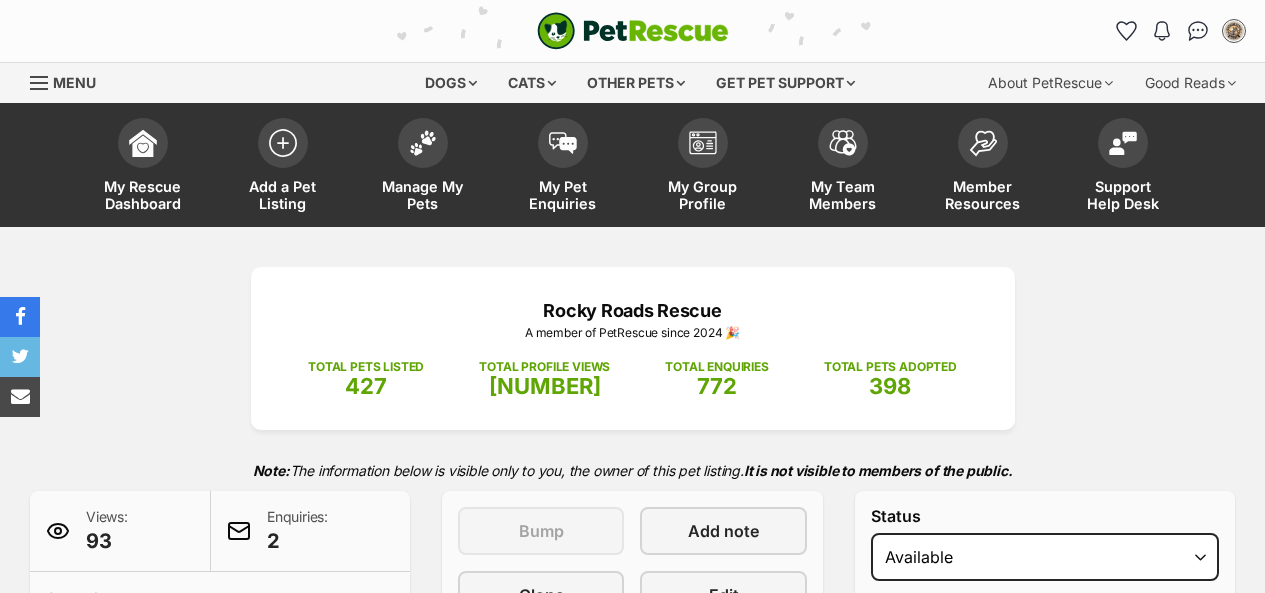 scroll, scrollTop: 0, scrollLeft: 0, axis: both 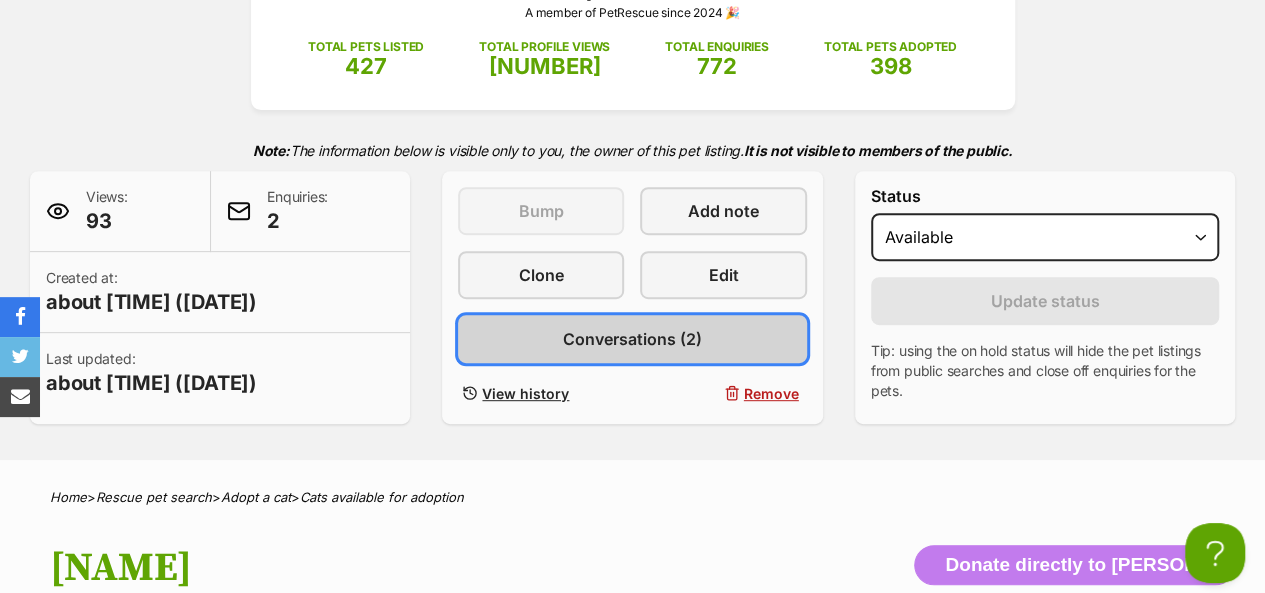 click on "Conversations (2)" at bounding box center (632, 339) 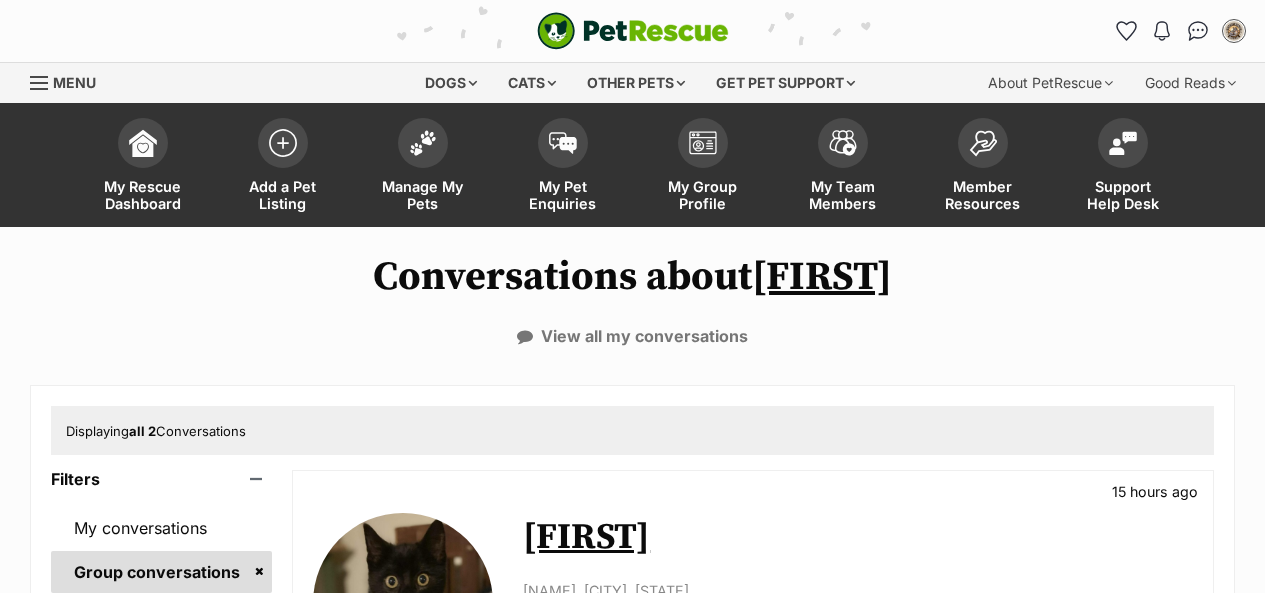 scroll, scrollTop: 0, scrollLeft: 0, axis: both 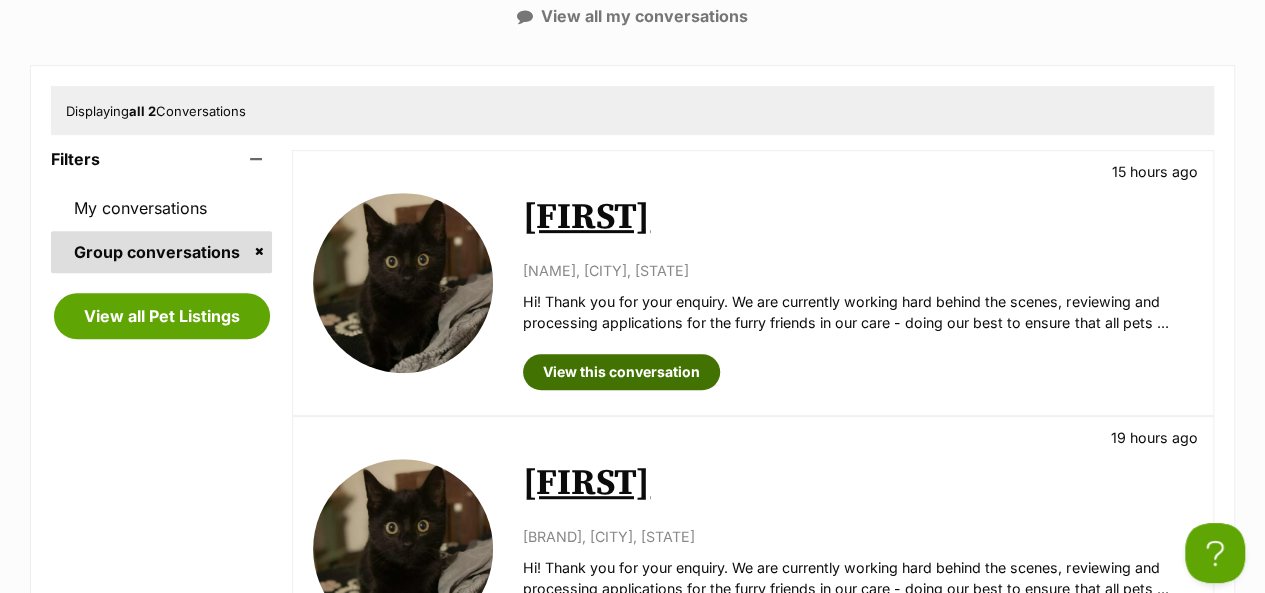 click on "View this conversation" at bounding box center [621, 372] 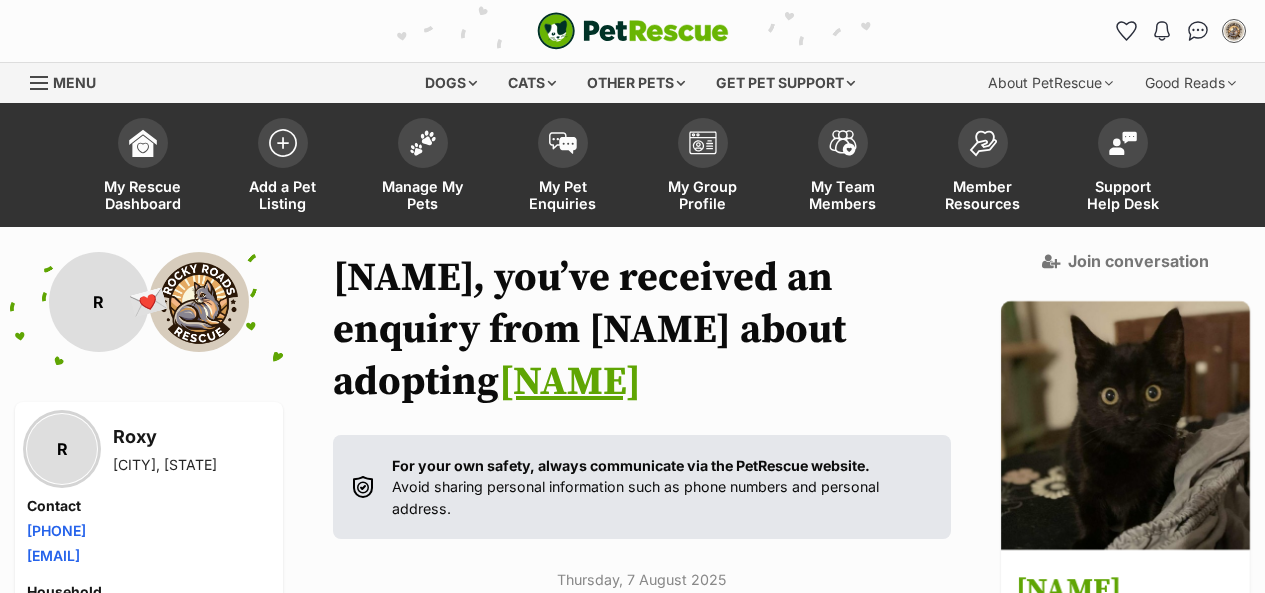 scroll, scrollTop: 0, scrollLeft: 0, axis: both 